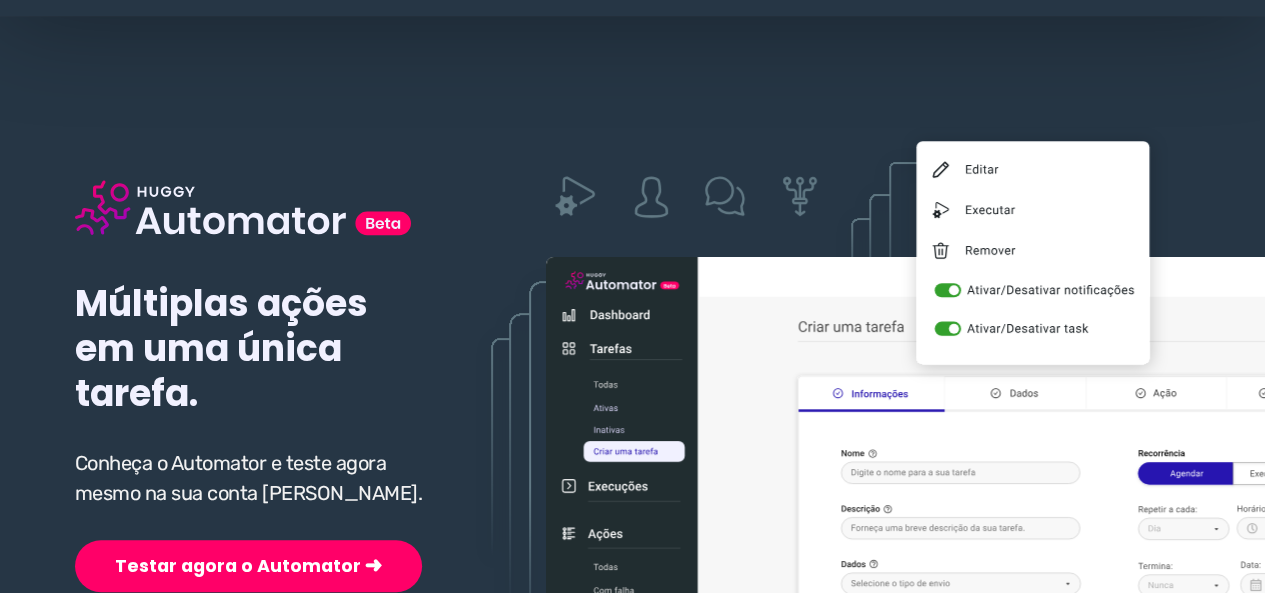 scroll, scrollTop: 300, scrollLeft: 0, axis: vertical 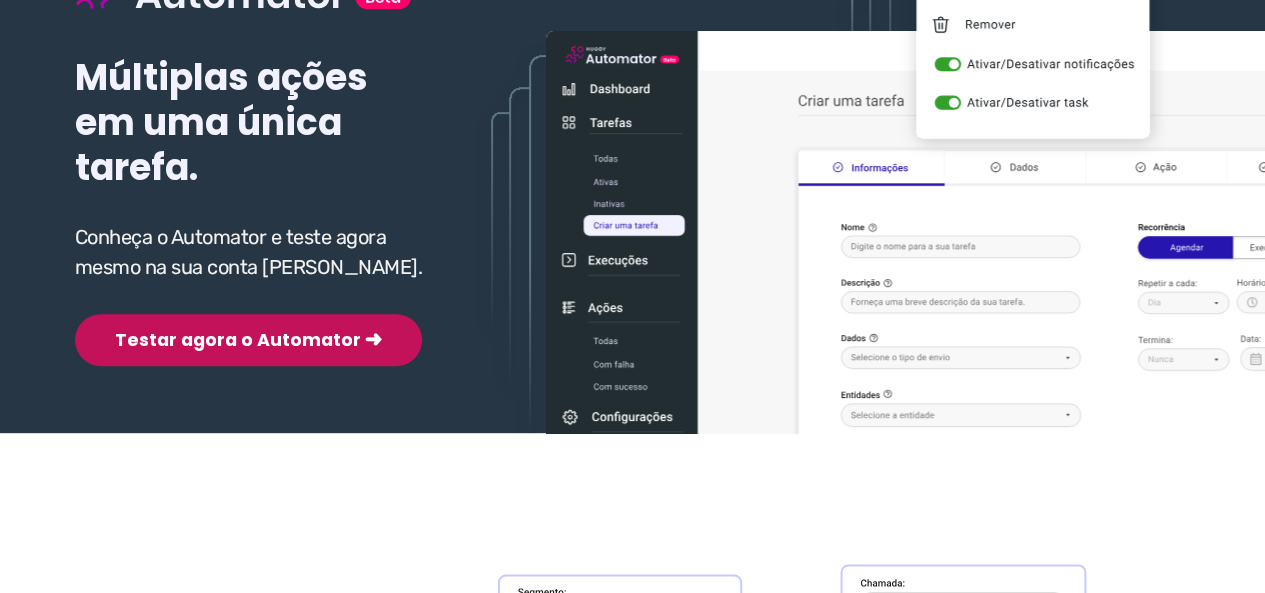 click on "Testar agora o Automator ➜" at bounding box center (248, 340) 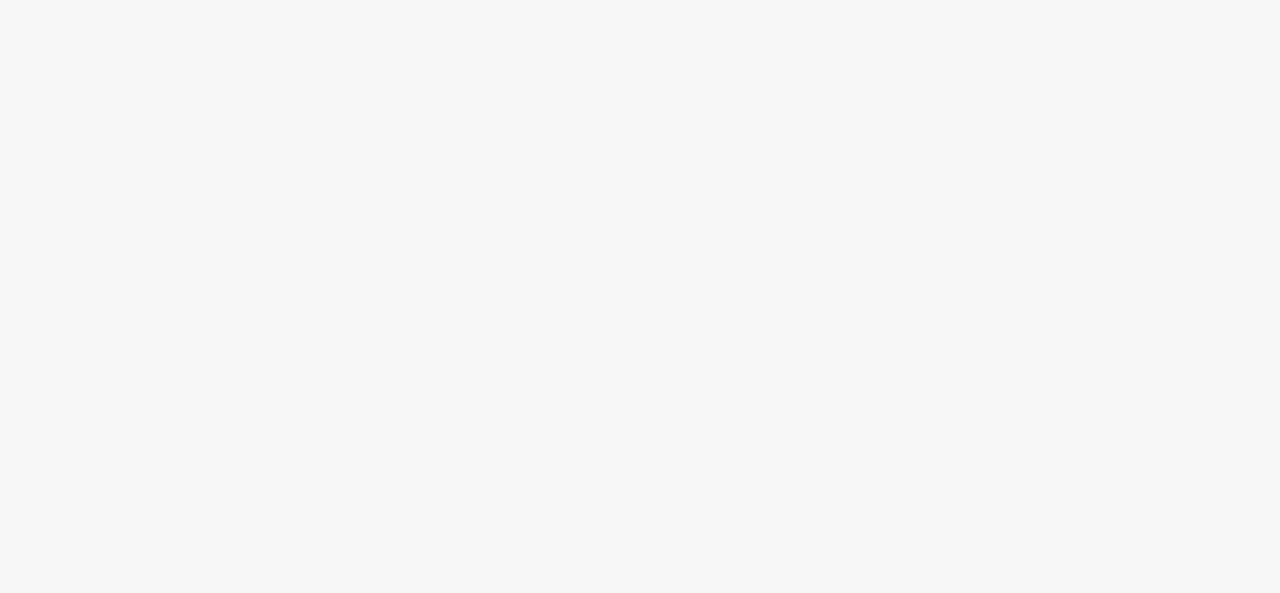 scroll, scrollTop: 0, scrollLeft: 0, axis: both 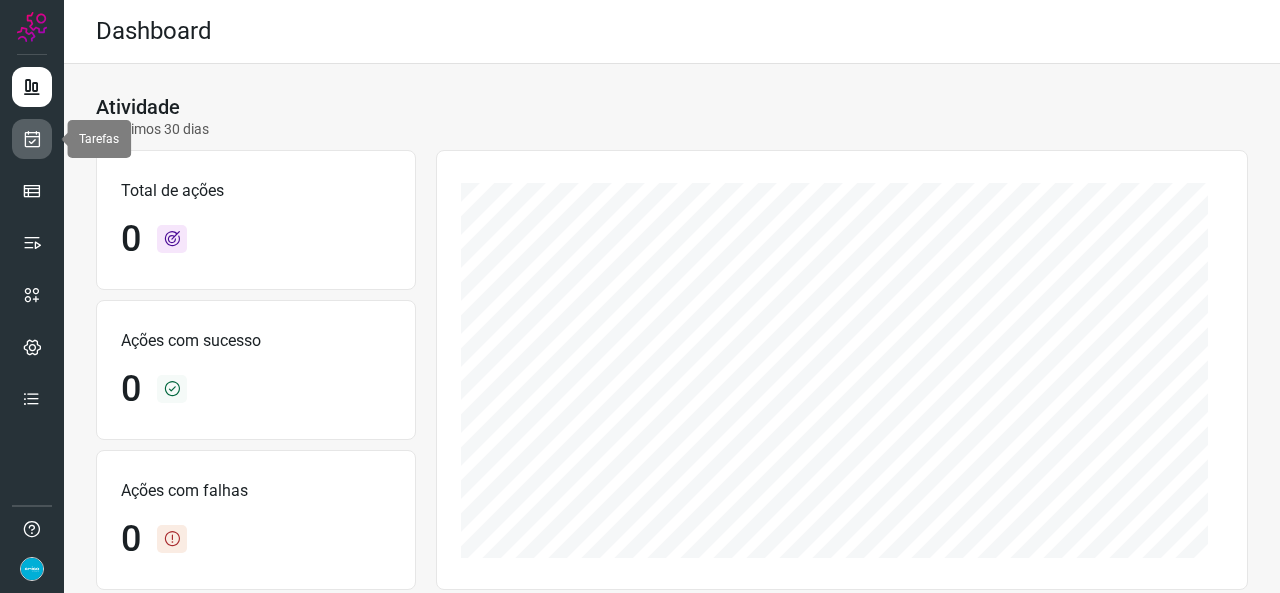 click at bounding box center [32, 139] 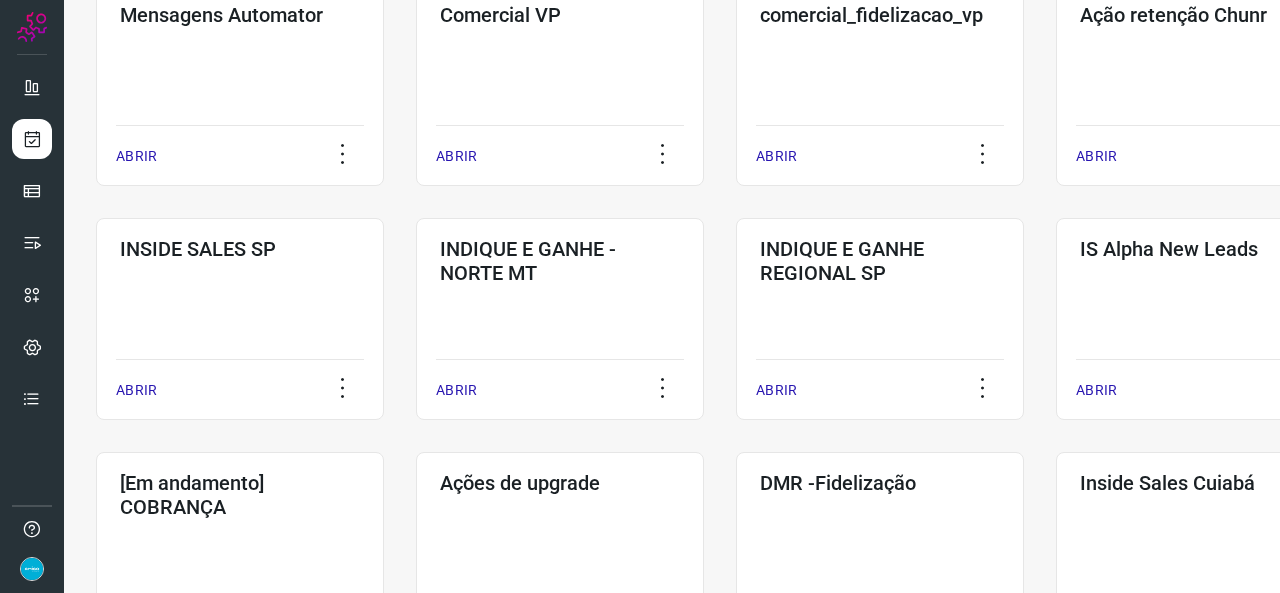 scroll, scrollTop: 600, scrollLeft: 0, axis: vertical 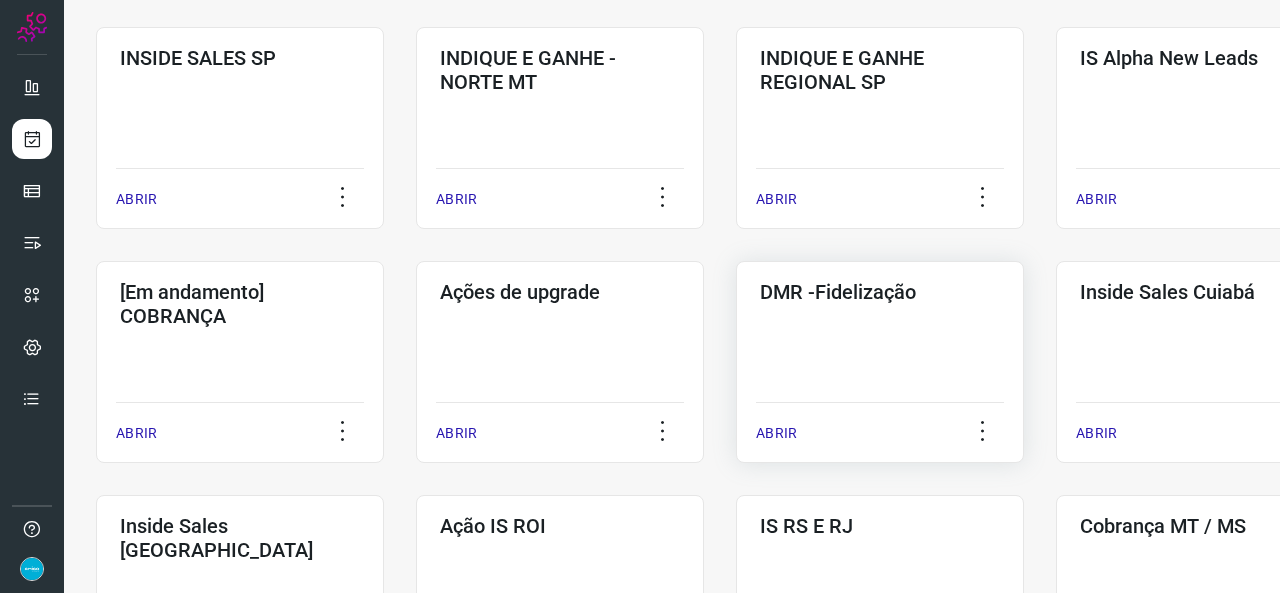 click on "ABRIR" at bounding box center [776, 433] 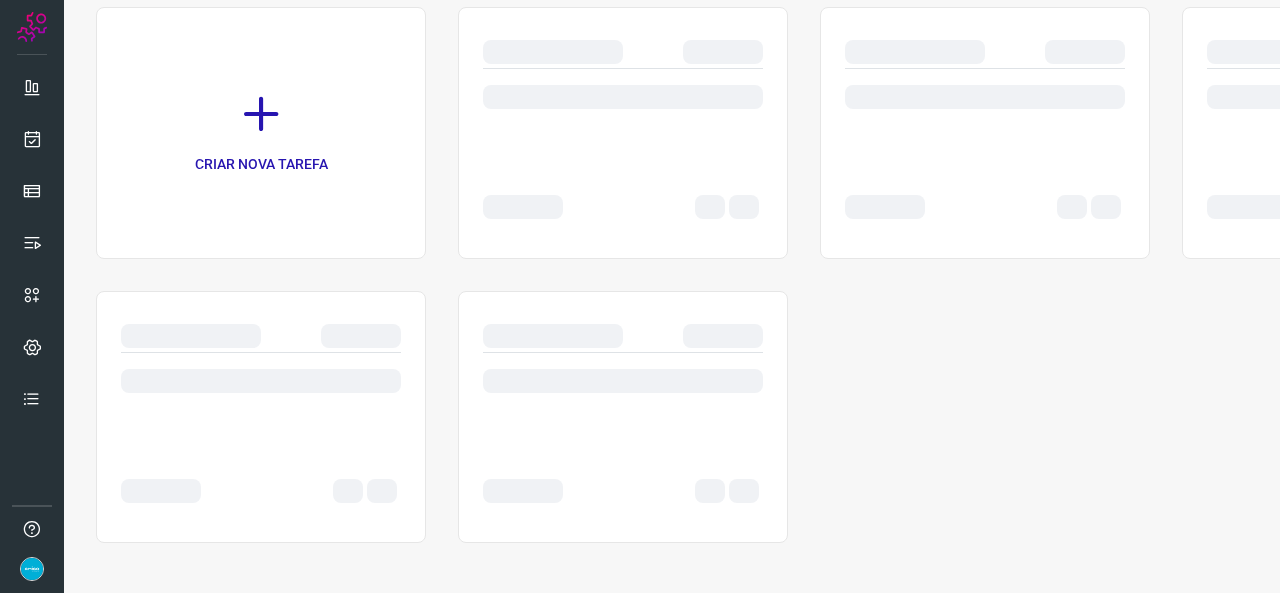 scroll, scrollTop: 0, scrollLeft: 0, axis: both 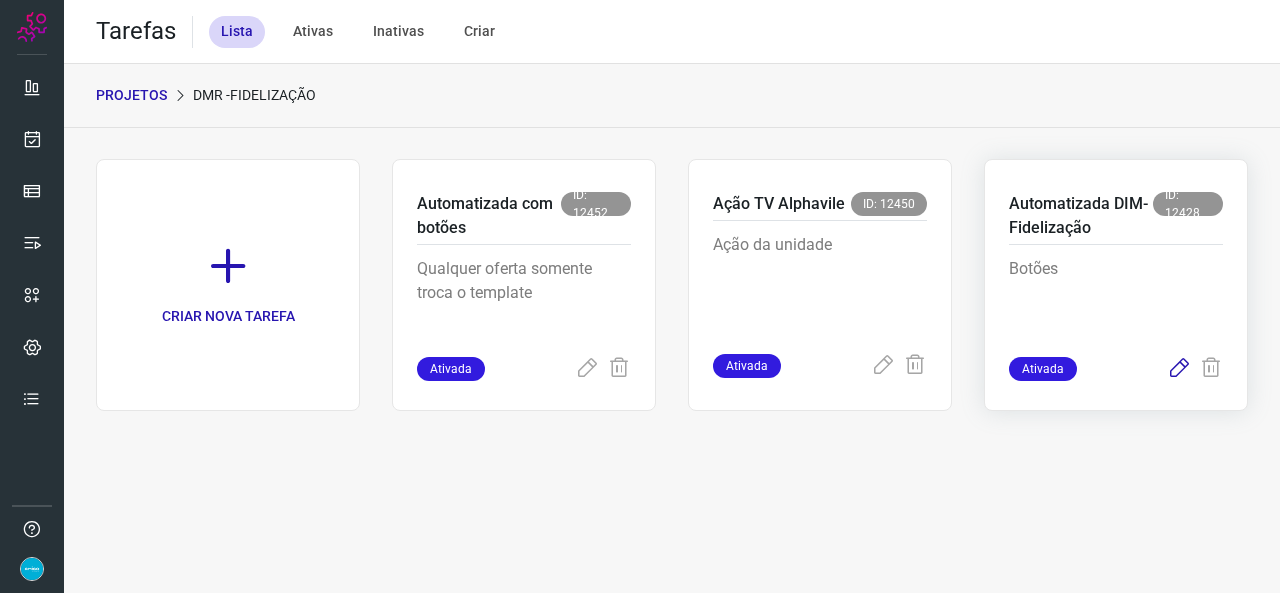 click at bounding box center [1179, 369] 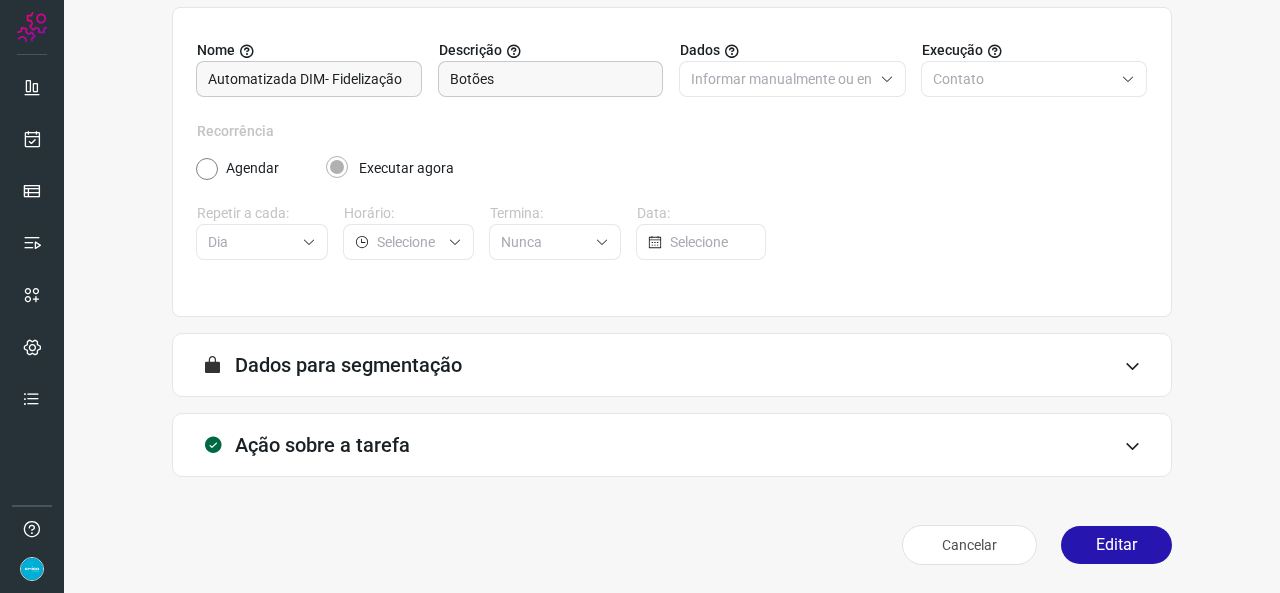 scroll, scrollTop: 187, scrollLeft: 0, axis: vertical 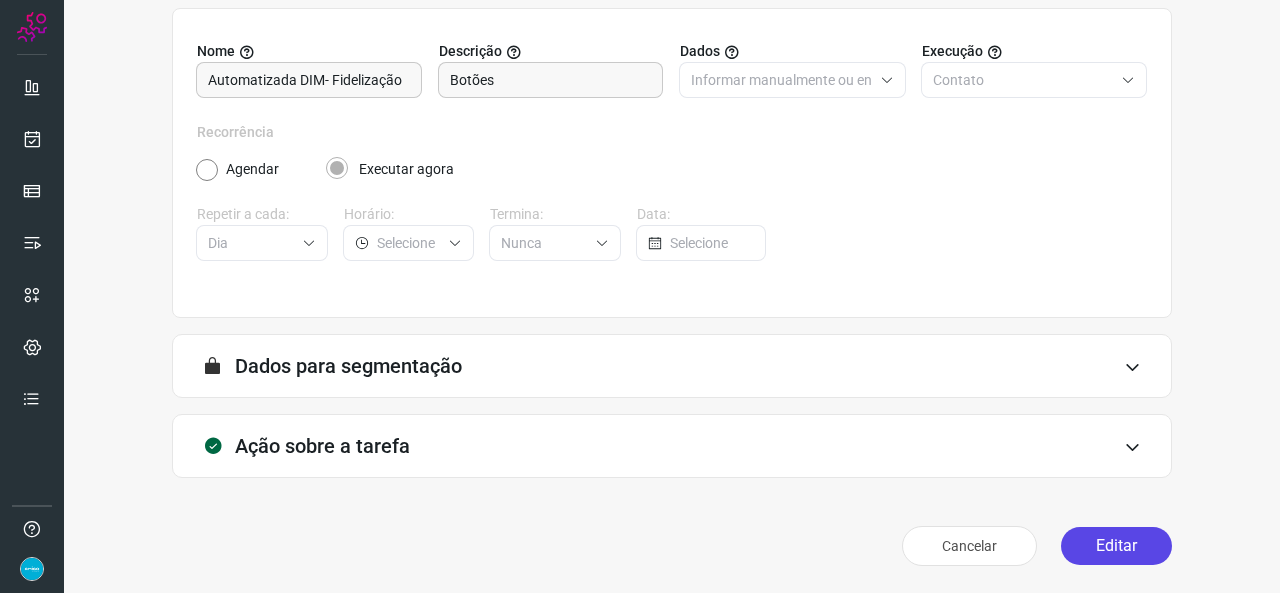 click on "Editar" at bounding box center (1116, 546) 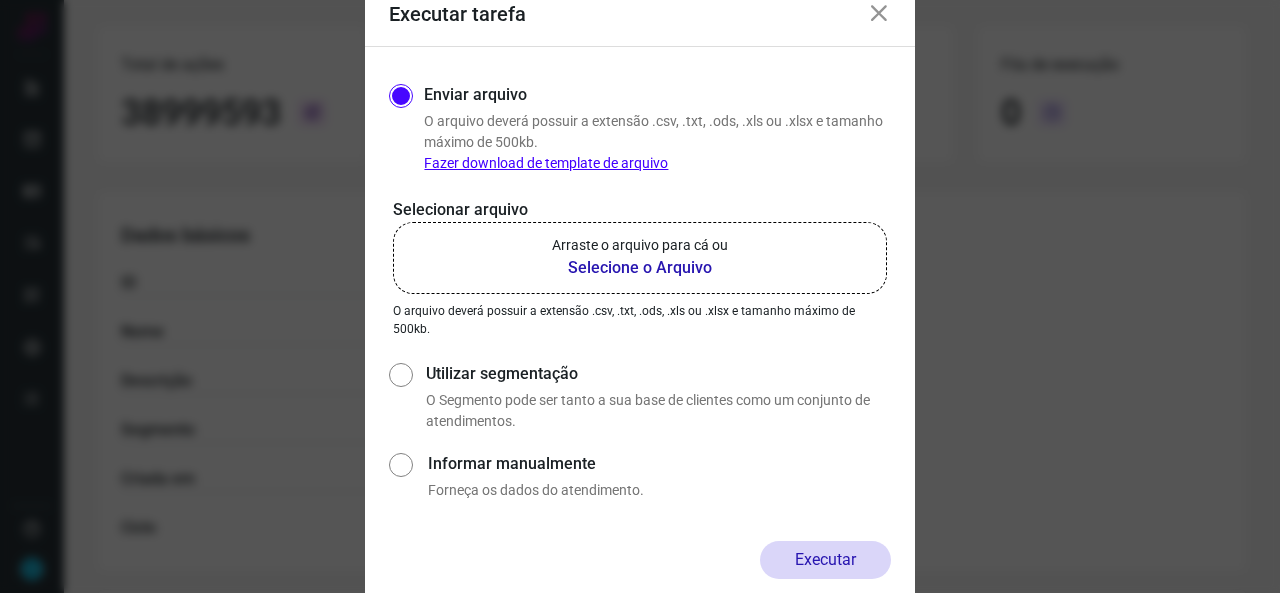 click on "Selecione o Arquivo" at bounding box center [640, 268] 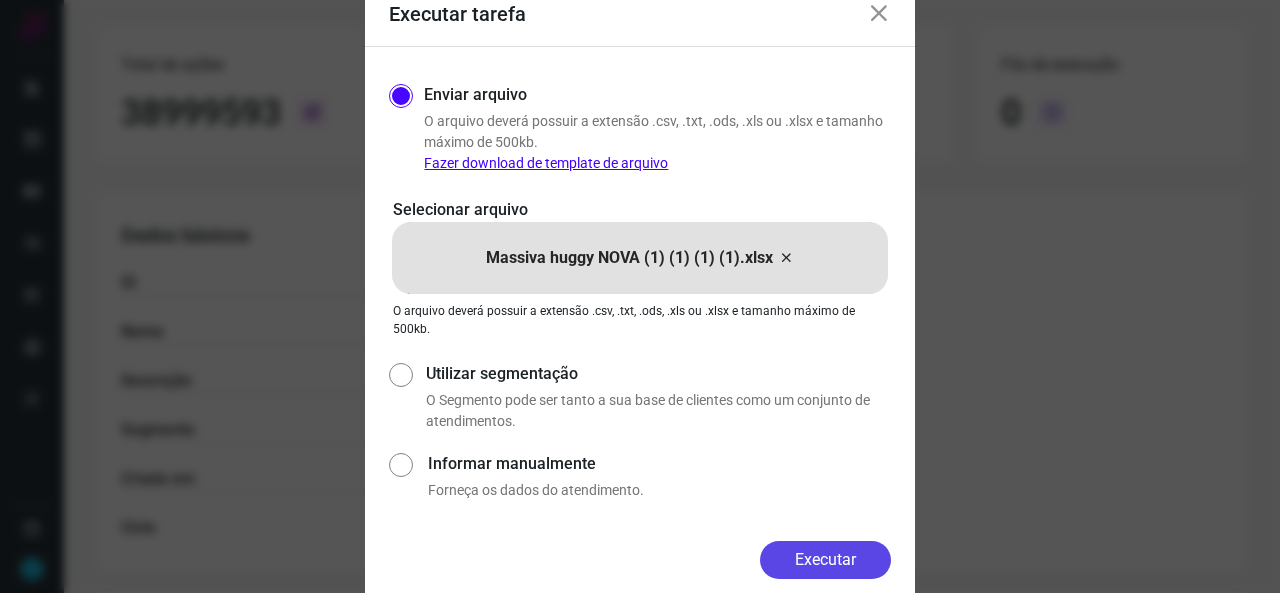 click on "Executar" at bounding box center (825, 560) 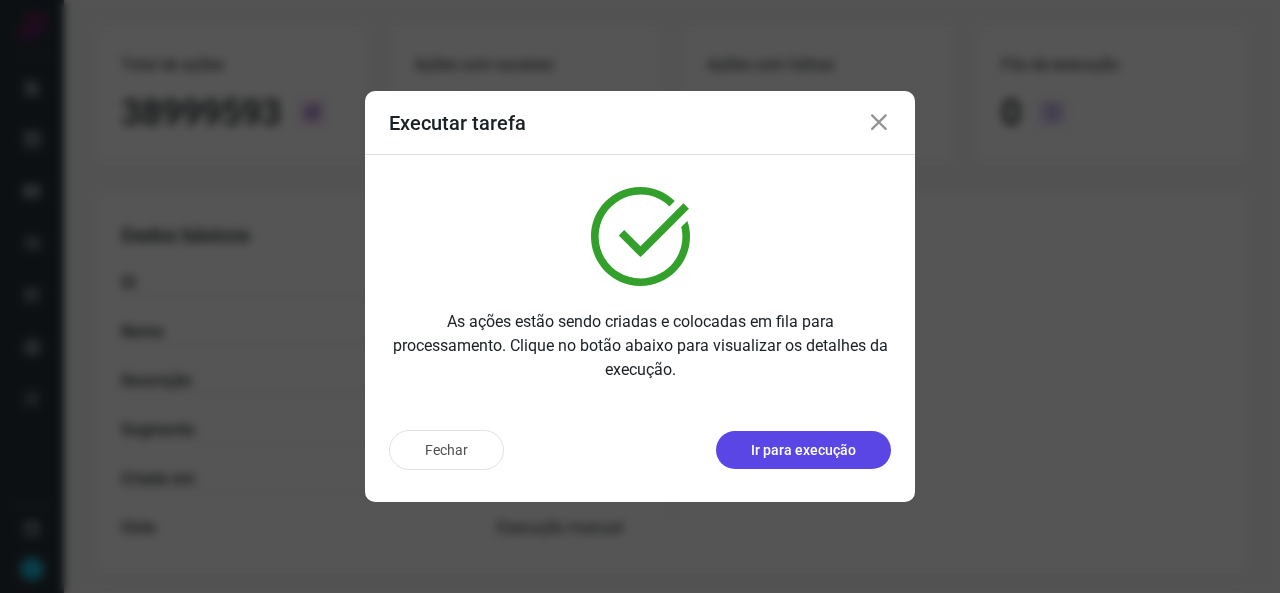 click on "Ir para execução" at bounding box center (803, 450) 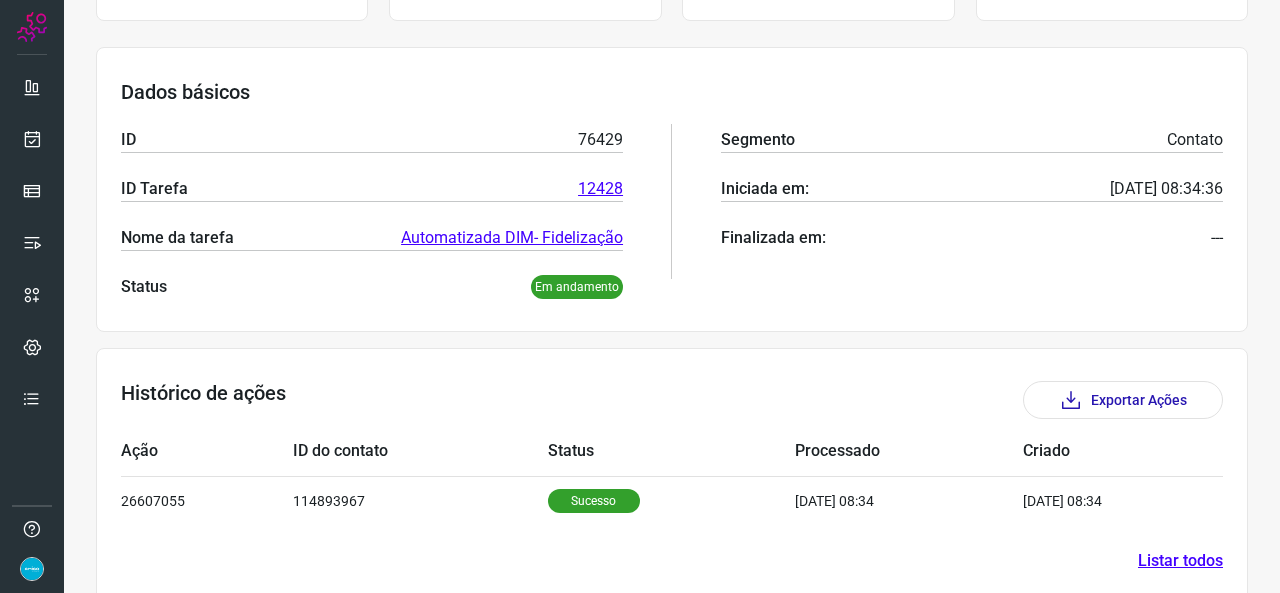 scroll, scrollTop: 278, scrollLeft: 0, axis: vertical 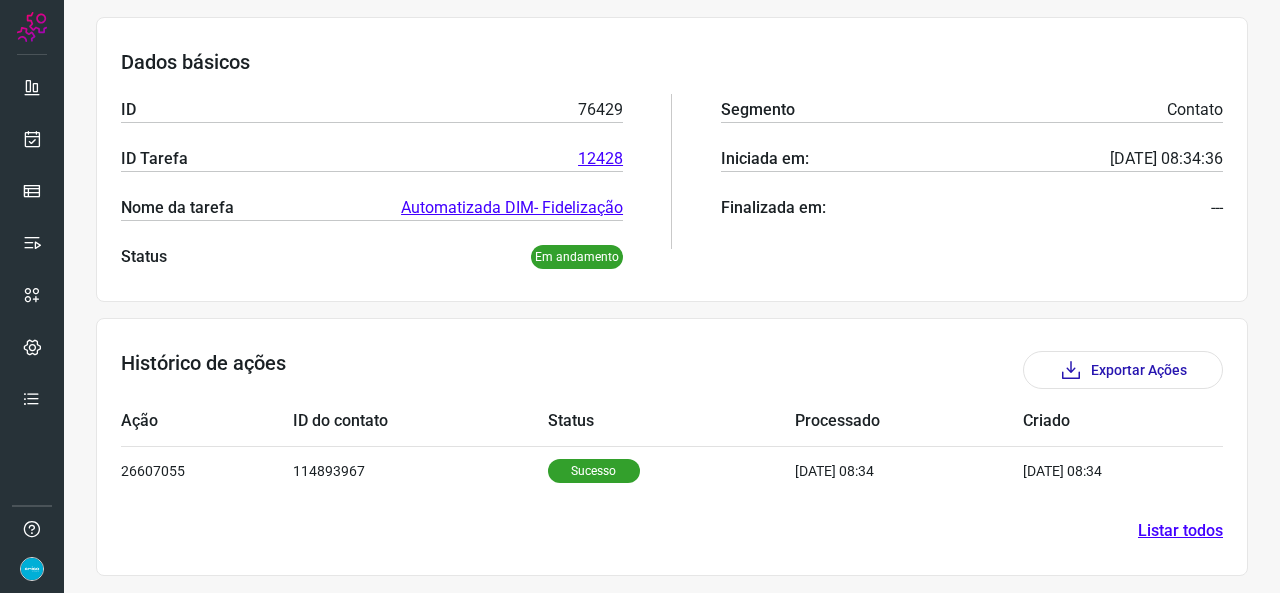 click on "Listar todos" at bounding box center [1180, 531] 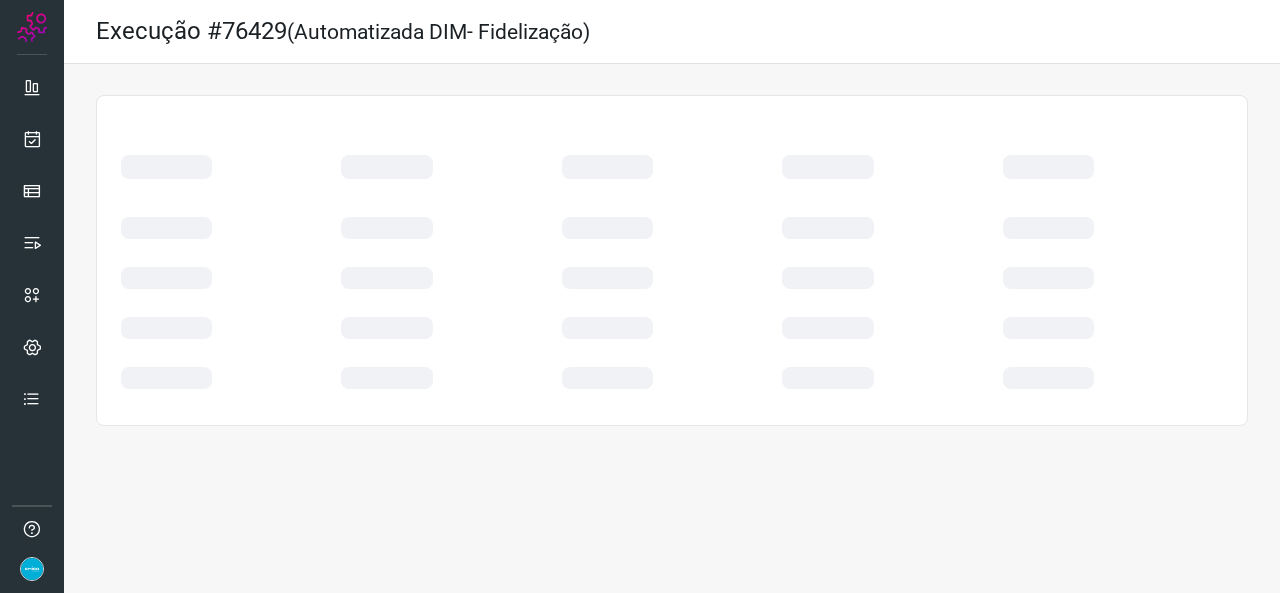 scroll, scrollTop: 0, scrollLeft: 0, axis: both 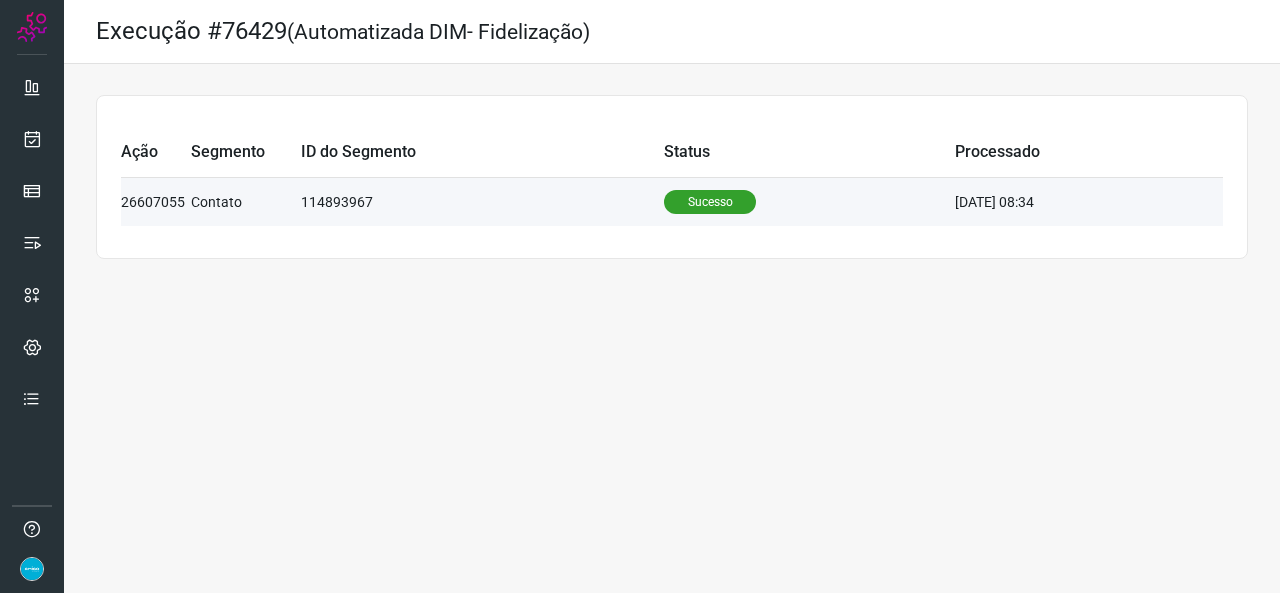 click on "[DATE] 08:34" at bounding box center (1089, 201) 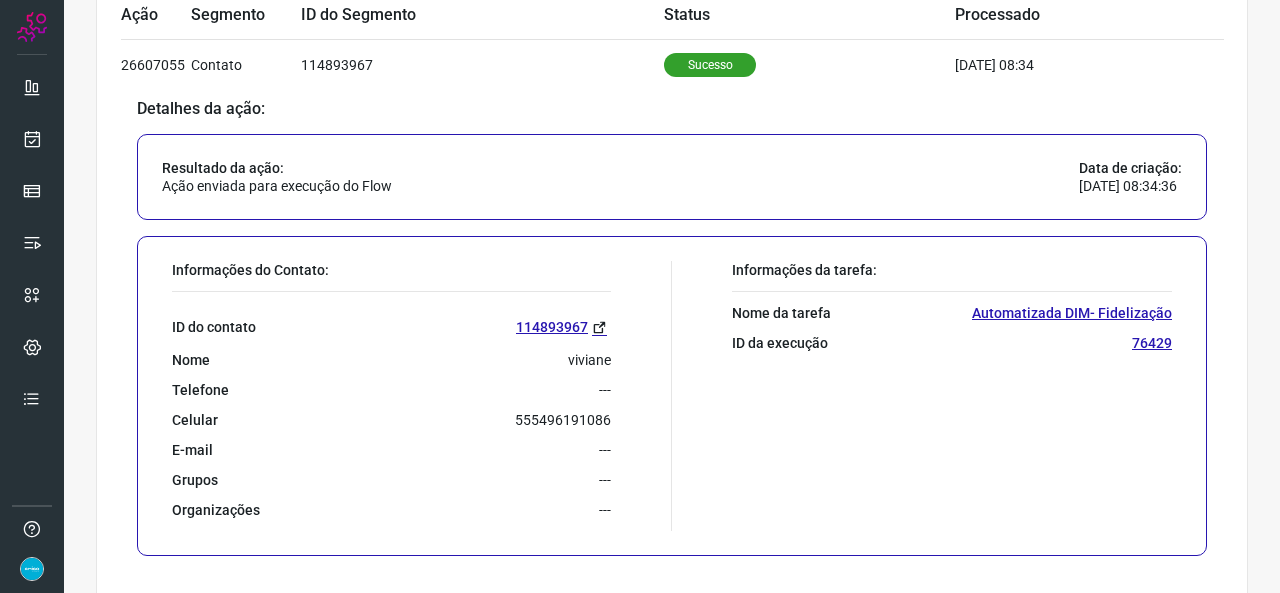 scroll, scrollTop: 166, scrollLeft: 0, axis: vertical 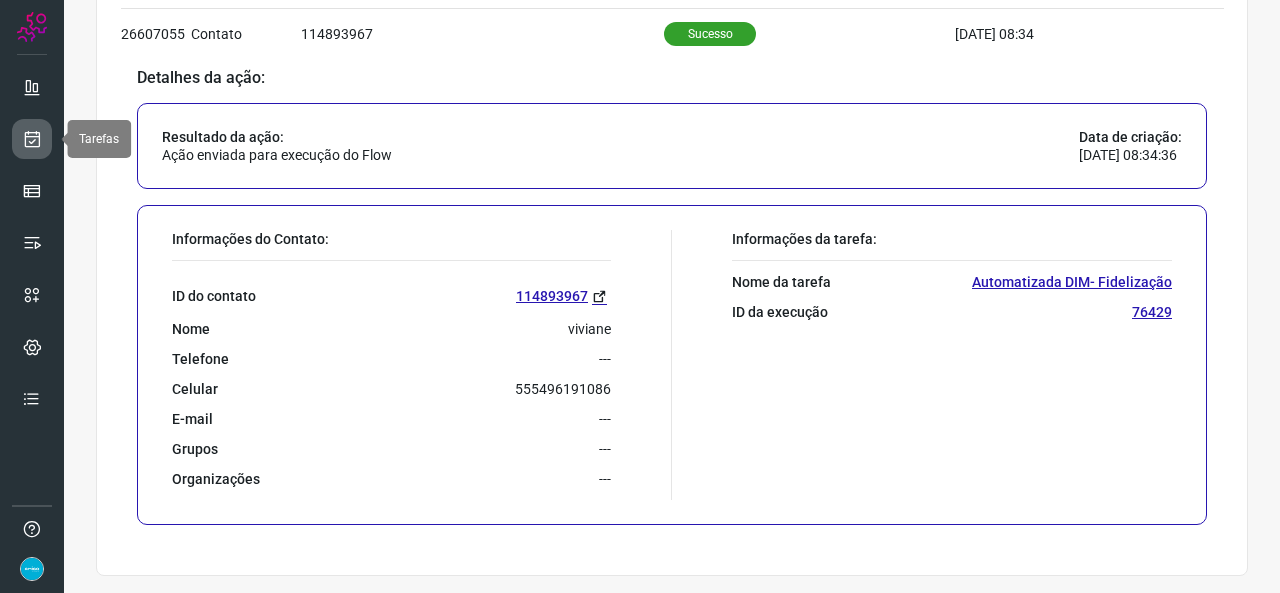 click at bounding box center (32, 139) 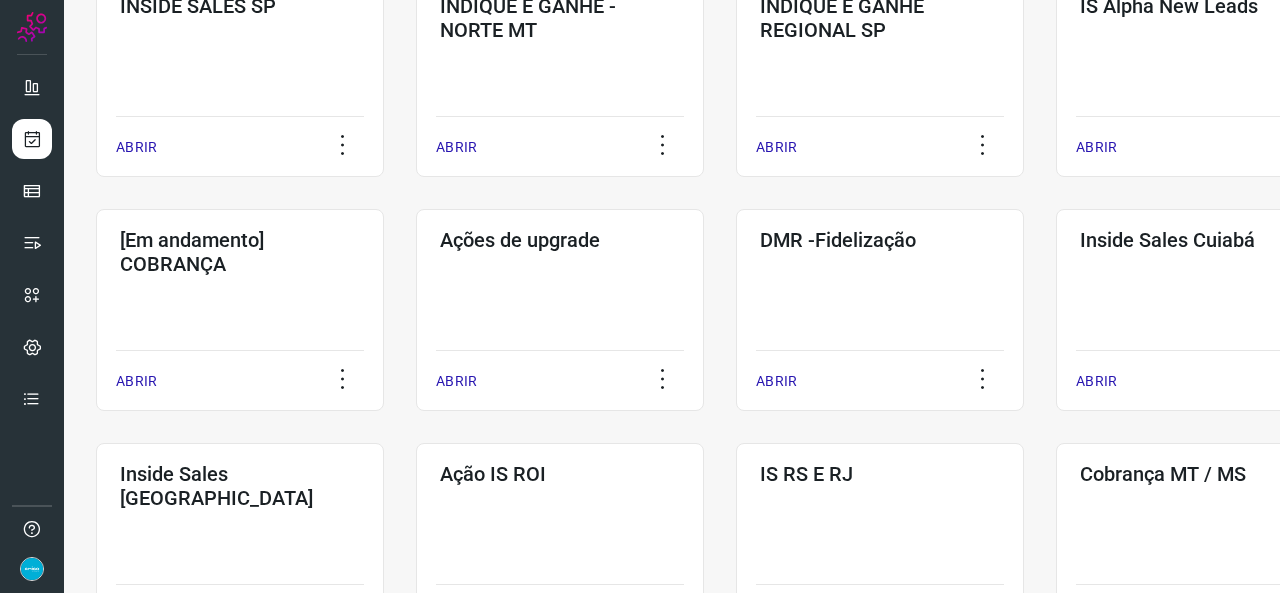 scroll, scrollTop: 752, scrollLeft: 0, axis: vertical 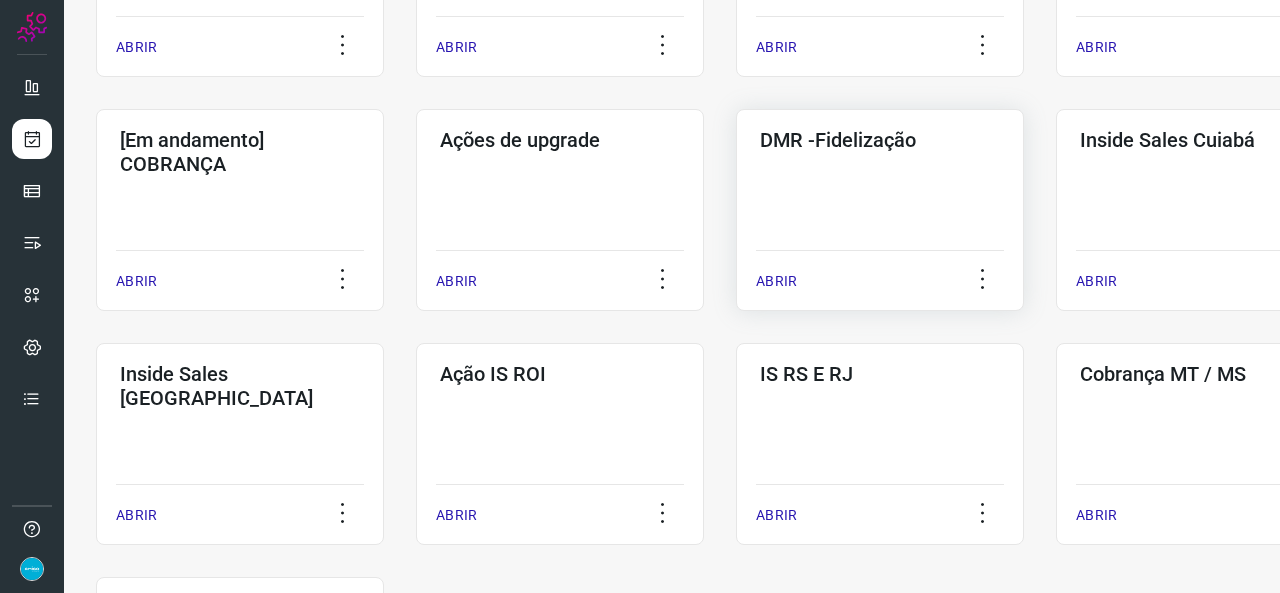 click on "ABRIR" at bounding box center [776, 281] 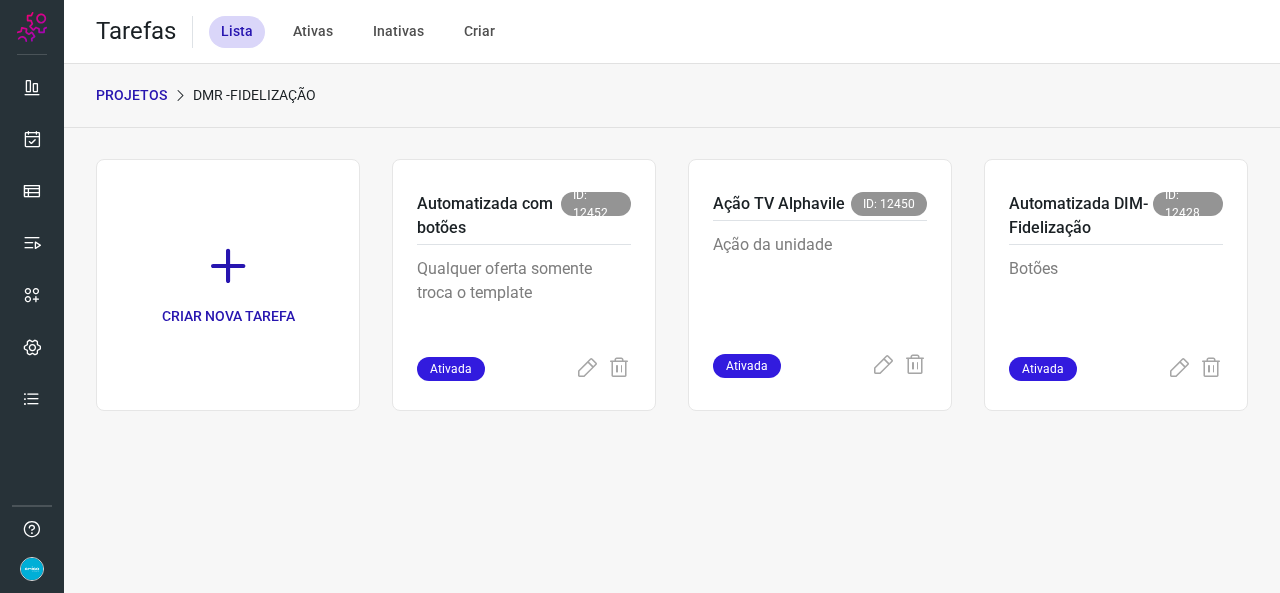 scroll, scrollTop: 0, scrollLeft: 0, axis: both 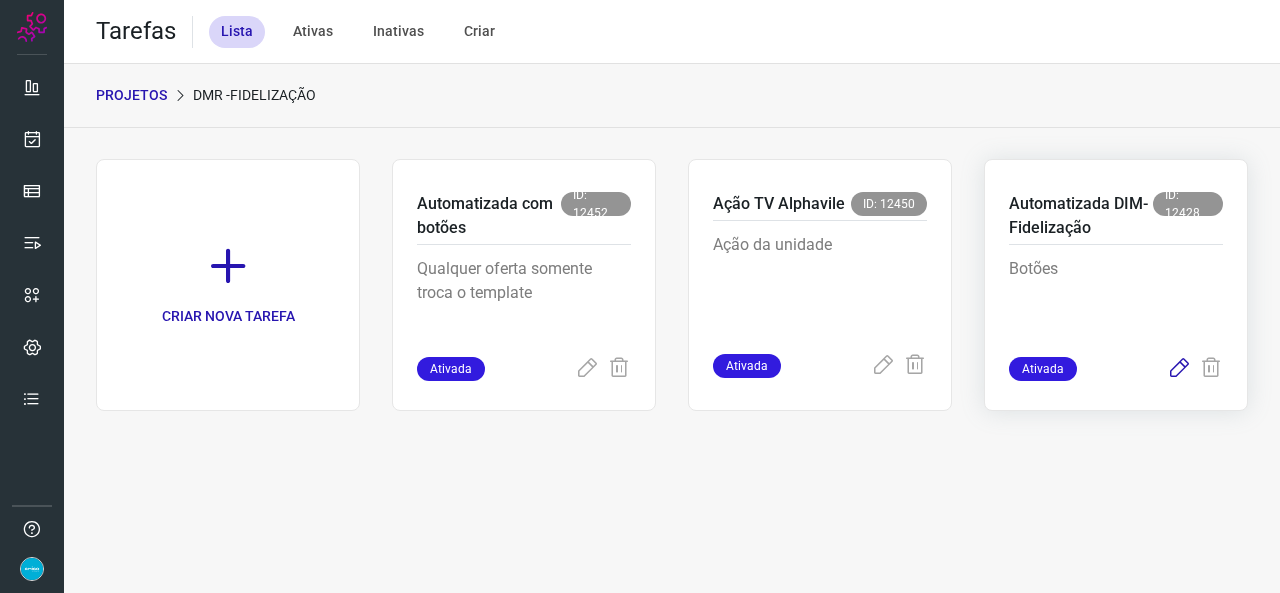click at bounding box center [1179, 369] 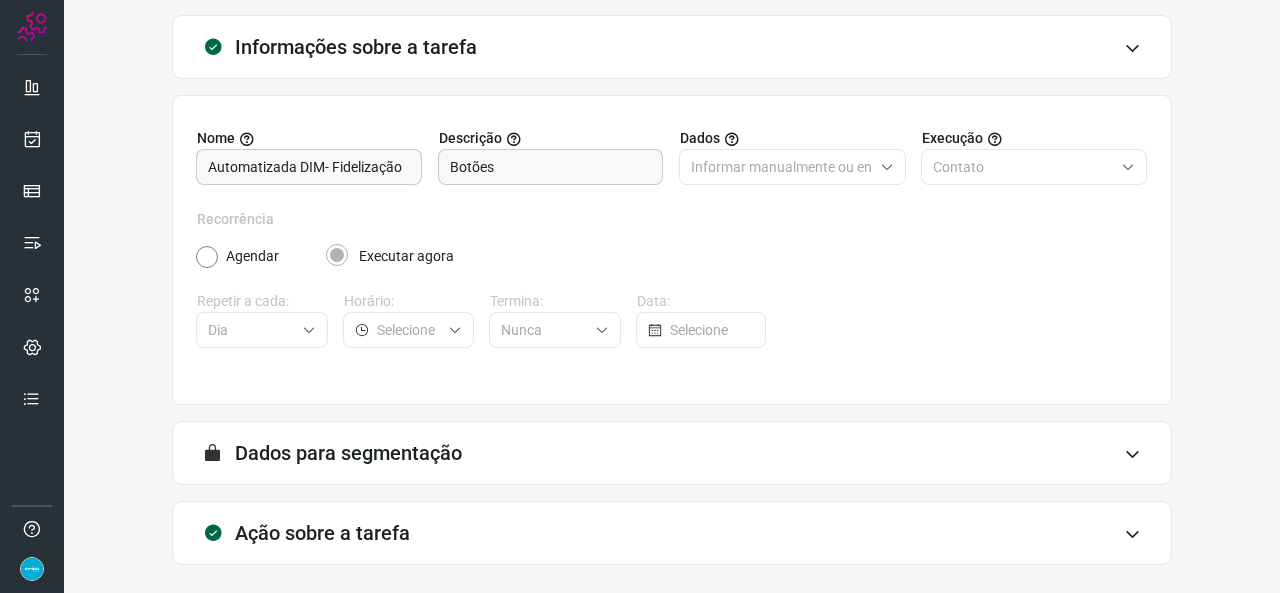 scroll, scrollTop: 187, scrollLeft: 0, axis: vertical 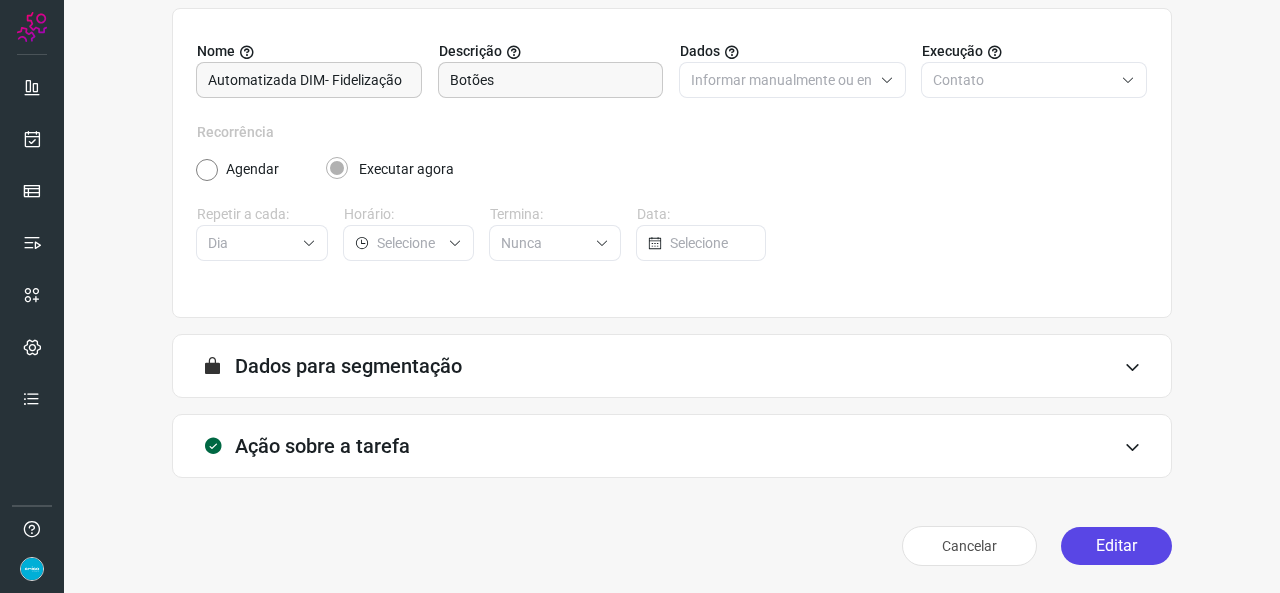 click on "Editar" at bounding box center [1116, 546] 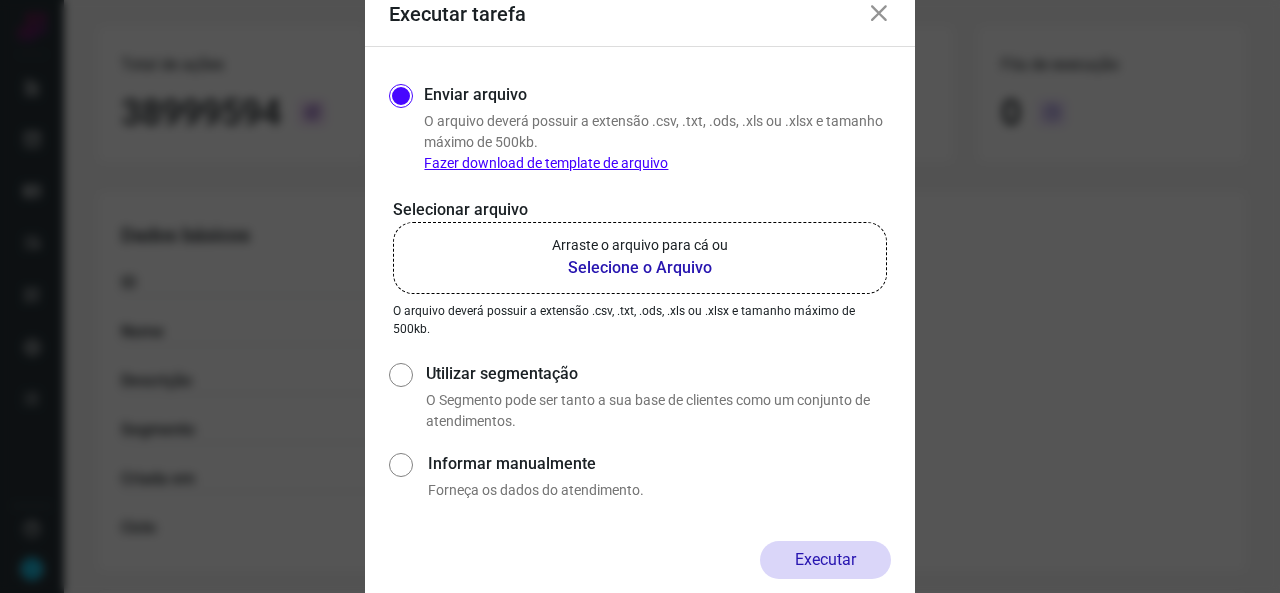 click on "Selecione o Arquivo" at bounding box center (640, 268) 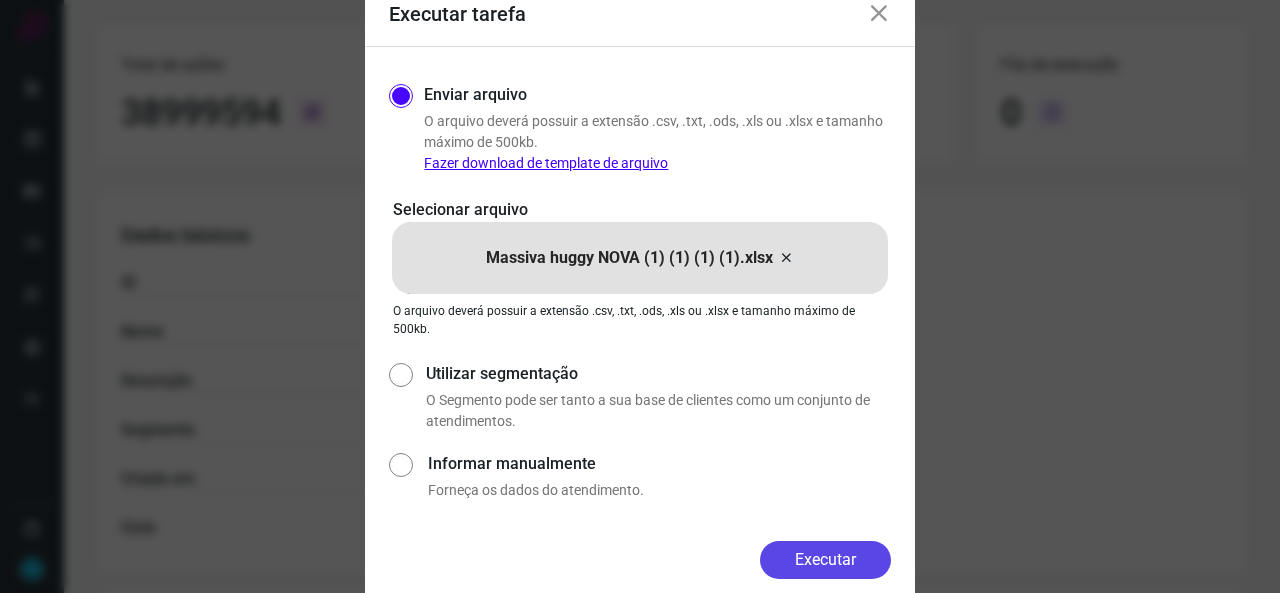 click on "Executar" at bounding box center [825, 560] 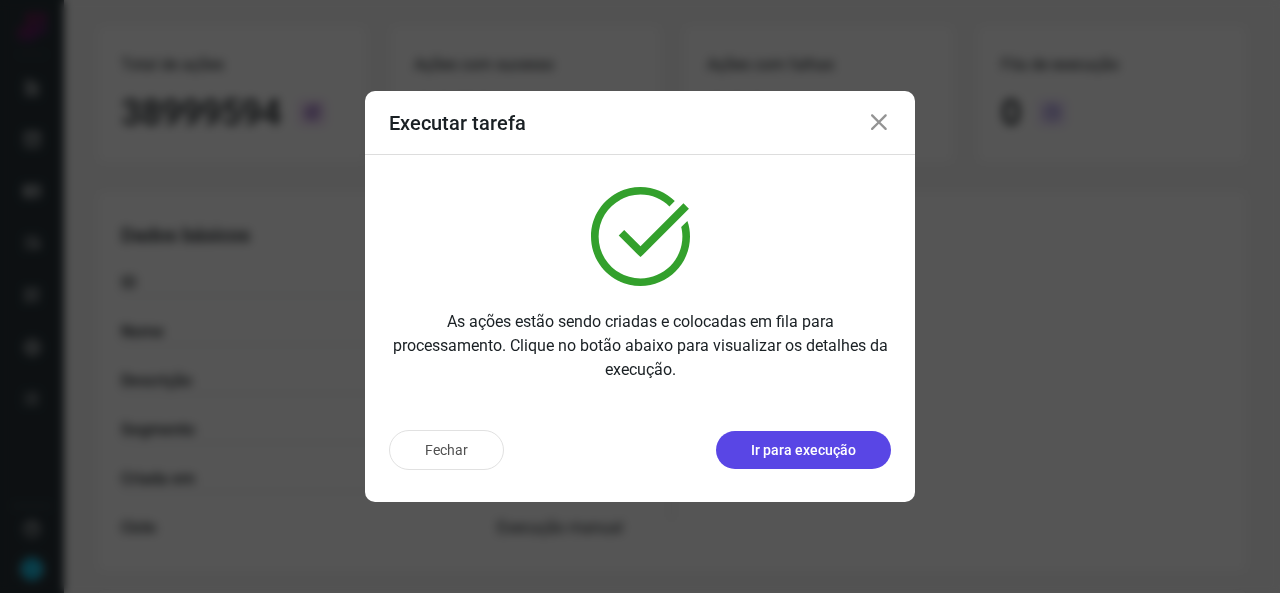 click on "Ir para execução" at bounding box center (803, 450) 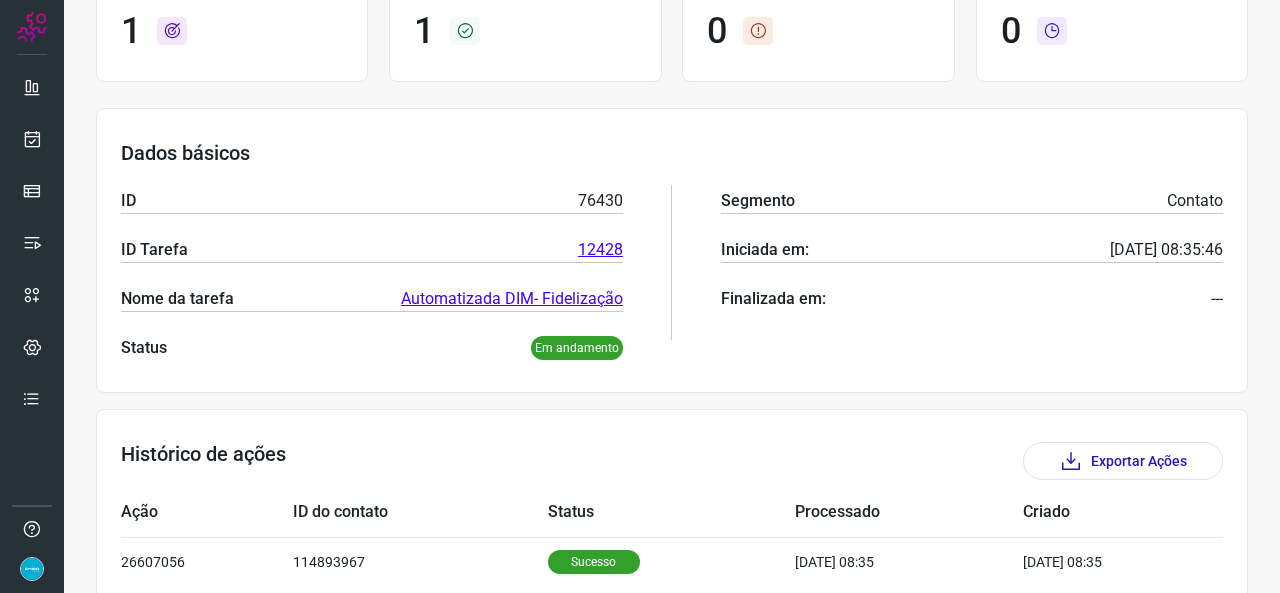 scroll, scrollTop: 278, scrollLeft: 0, axis: vertical 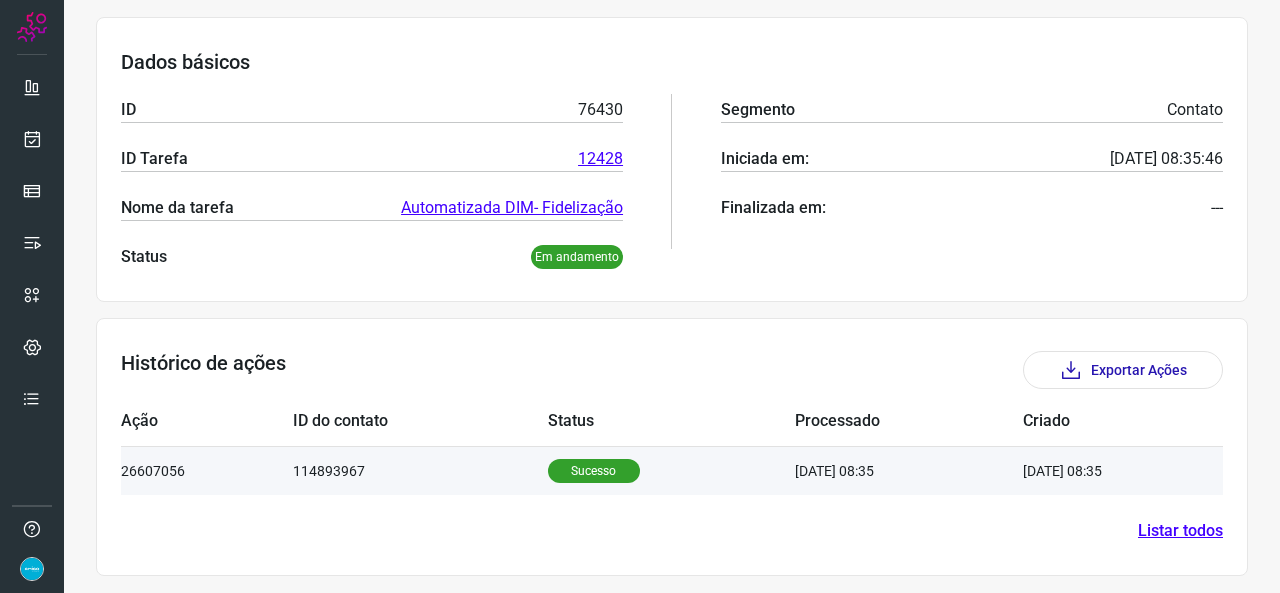 click on "[DATE] 08:35" at bounding box center [909, 470] 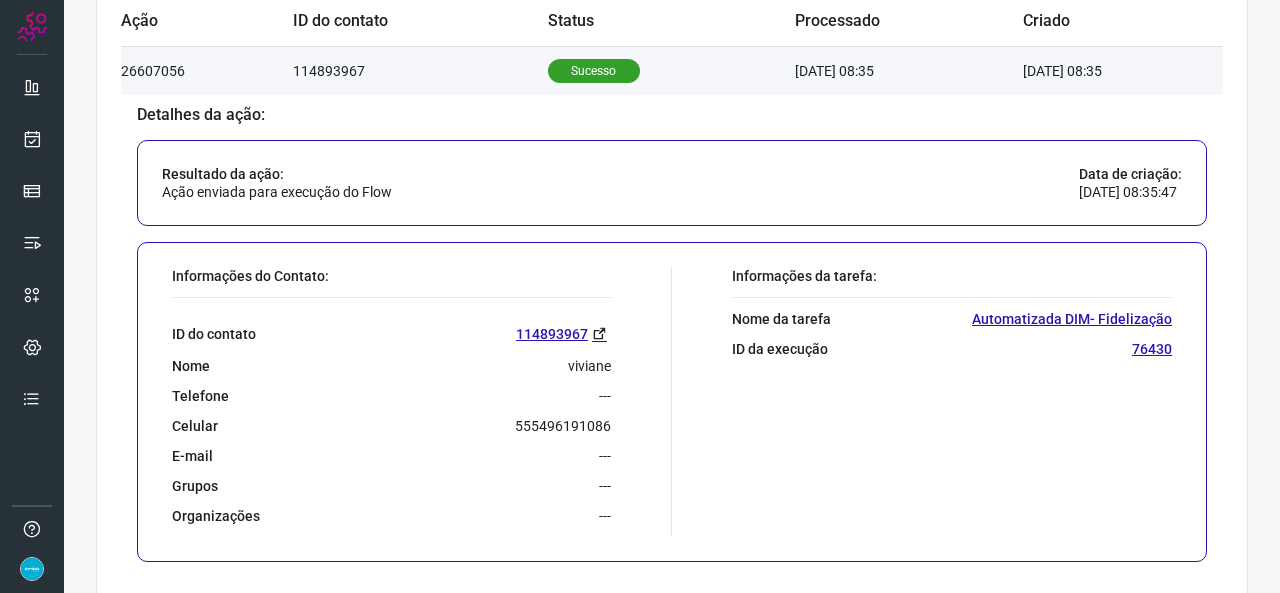 scroll, scrollTop: 678, scrollLeft: 0, axis: vertical 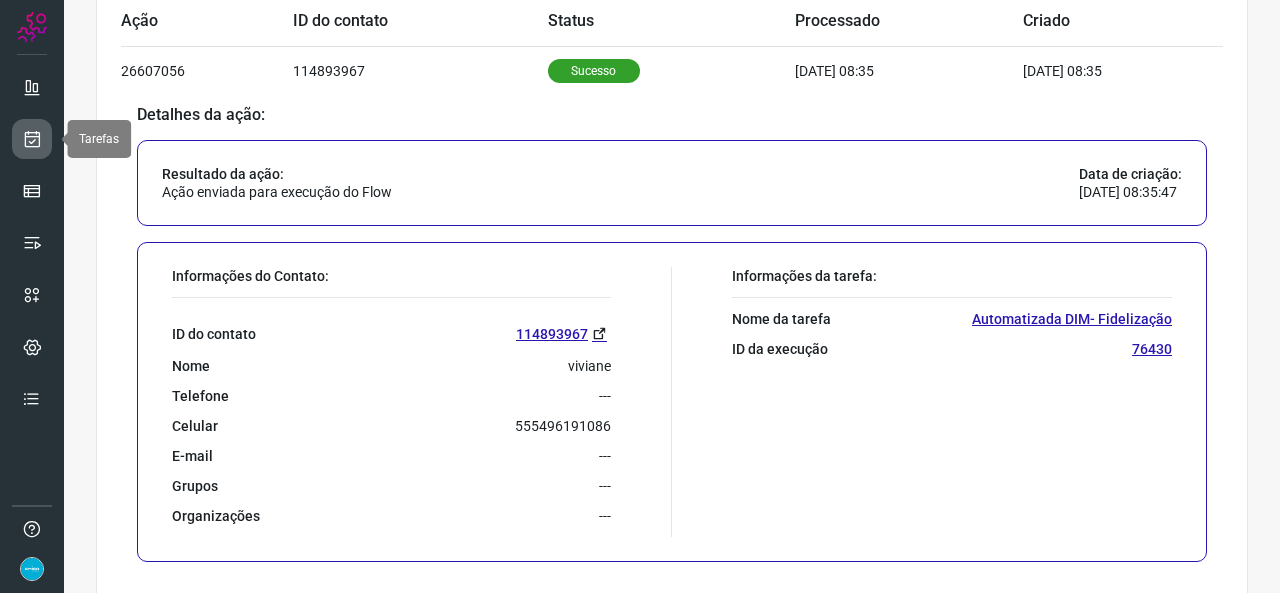 click at bounding box center (32, 139) 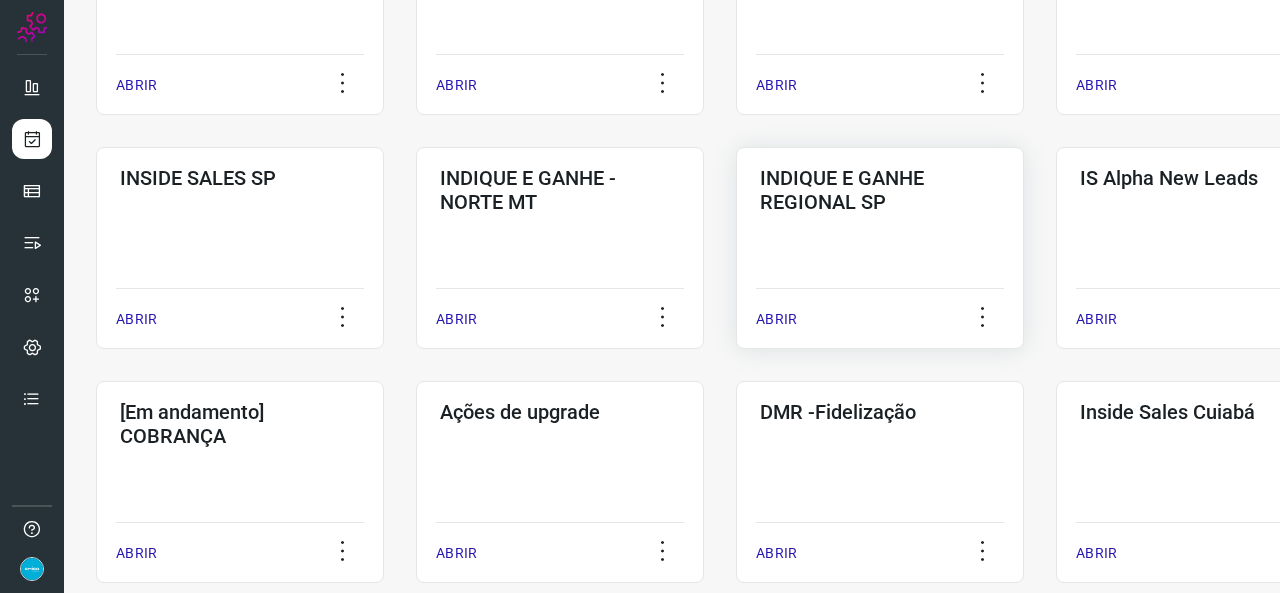 scroll, scrollTop: 652, scrollLeft: 0, axis: vertical 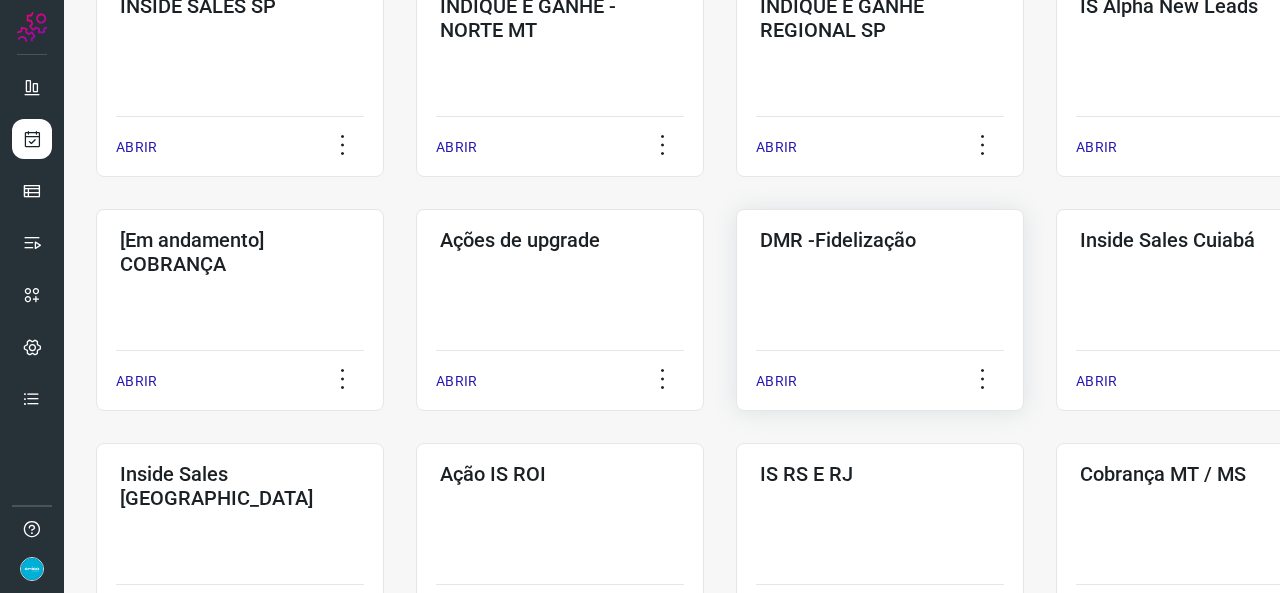click on "ABRIR" at bounding box center (776, 381) 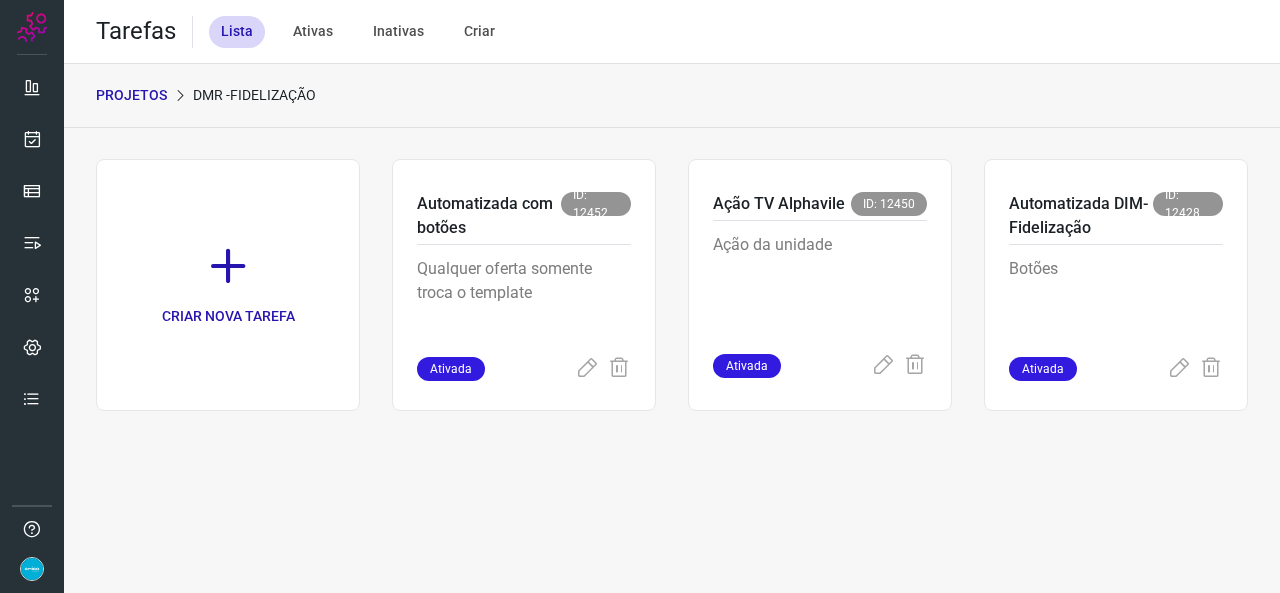 scroll, scrollTop: 0, scrollLeft: 0, axis: both 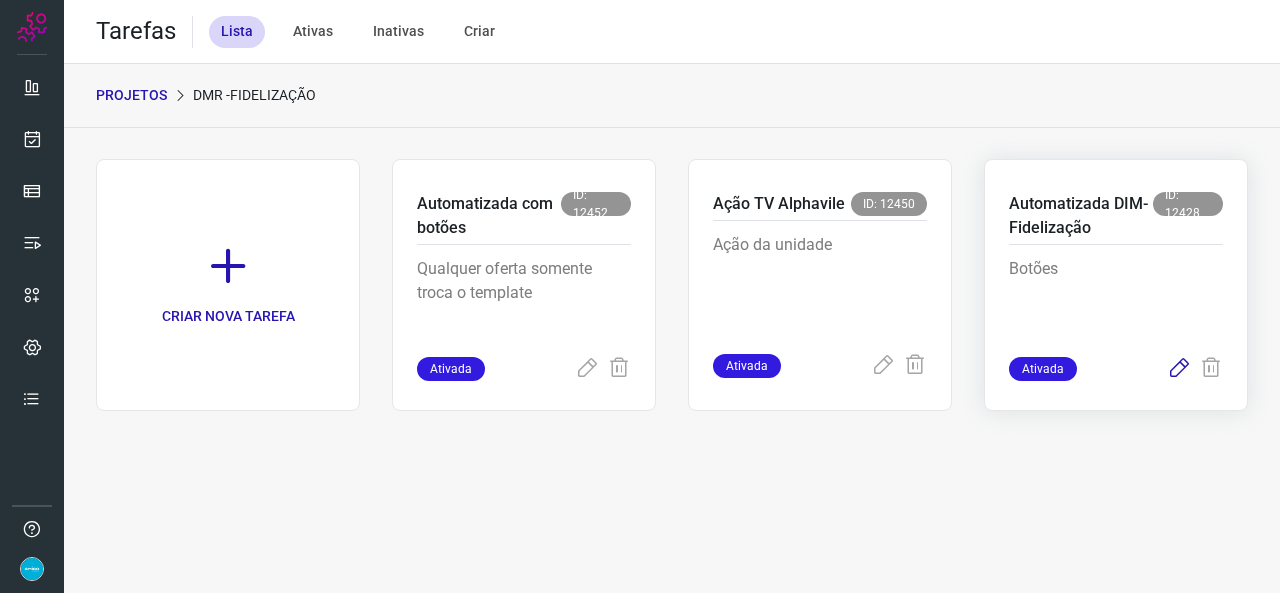 click at bounding box center [1179, 369] 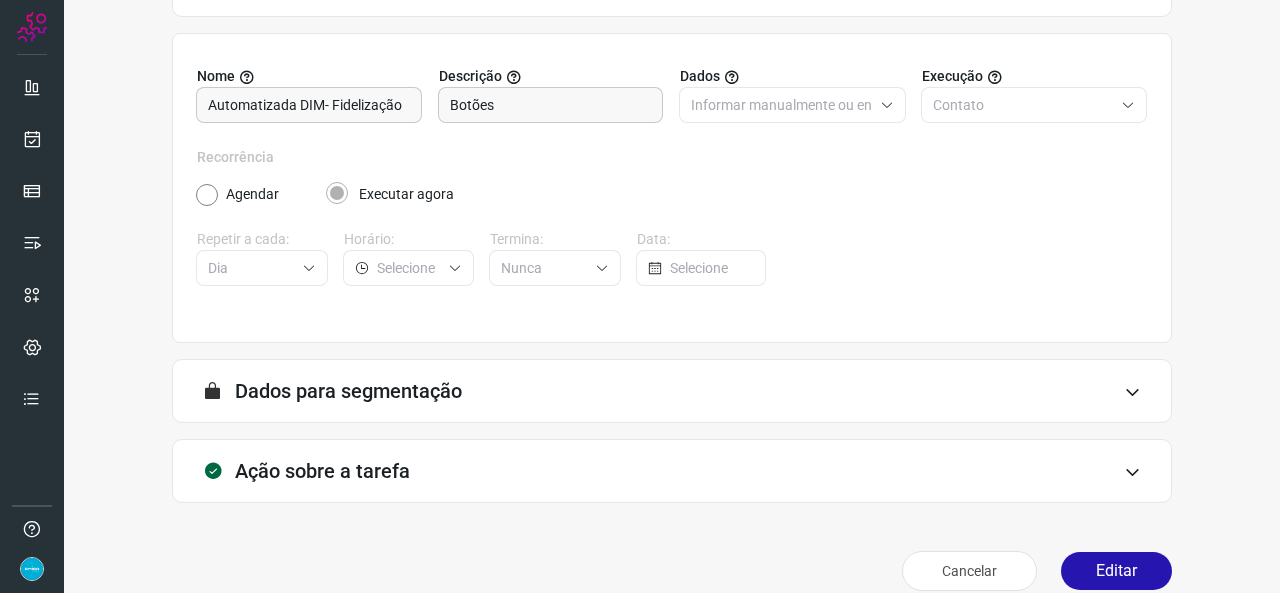 scroll, scrollTop: 187, scrollLeft: 0, axis: vertical 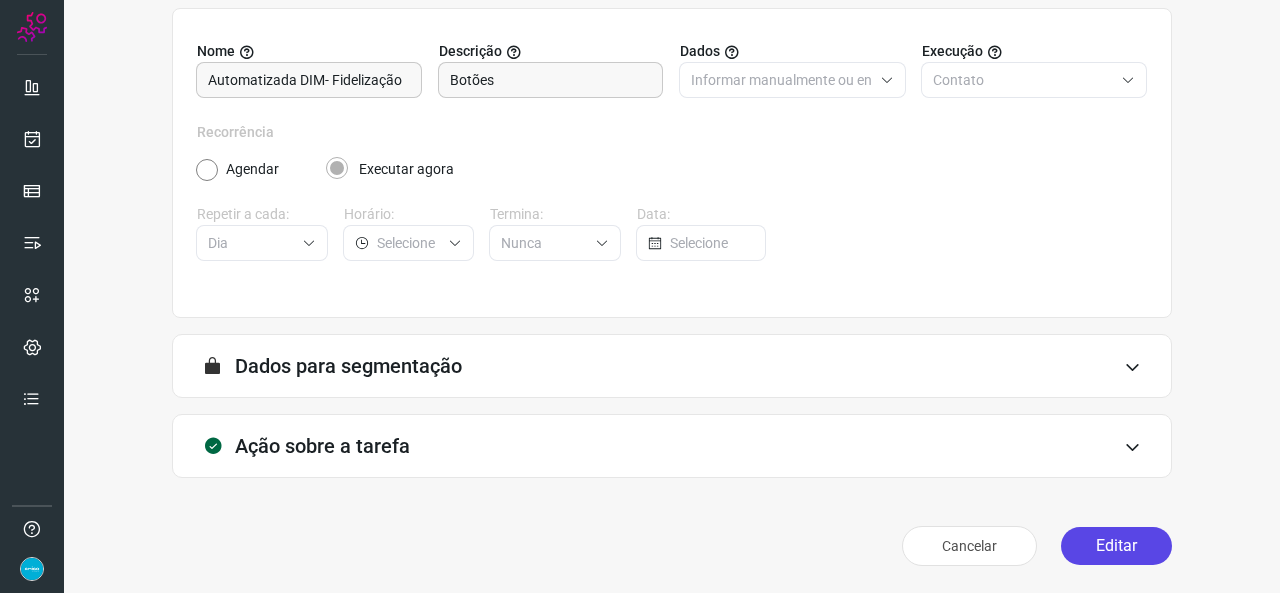 click on "Editar" at bounding box center [1116, 546] 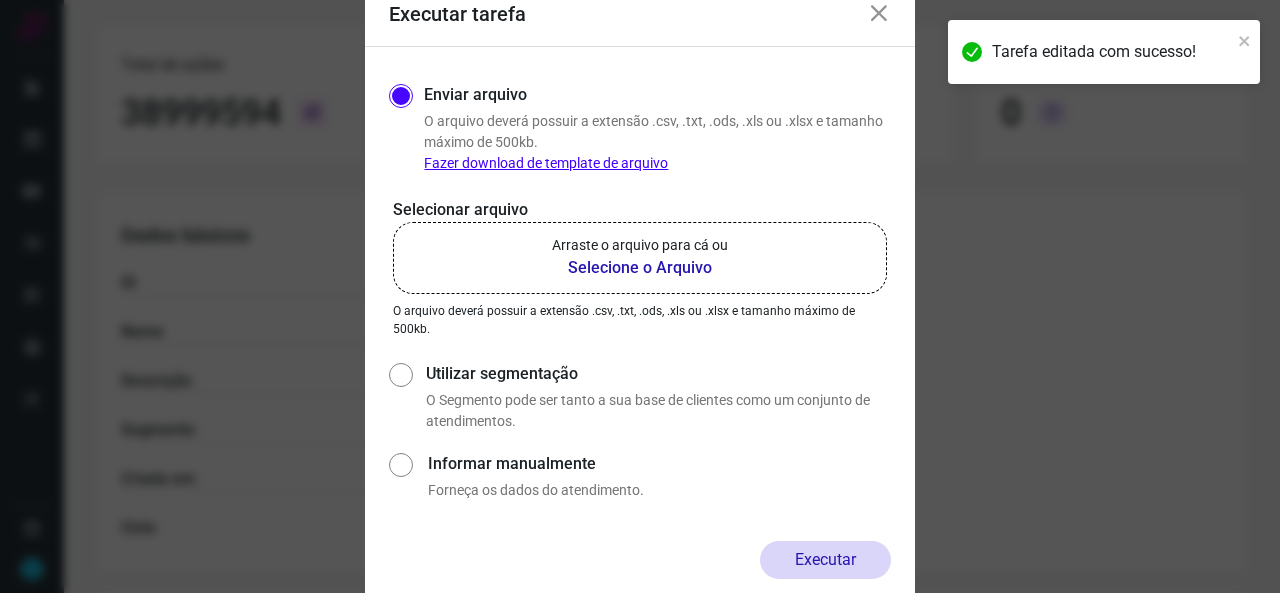 click on "Selecione o Arquivo" at bounding box center (640, 268) 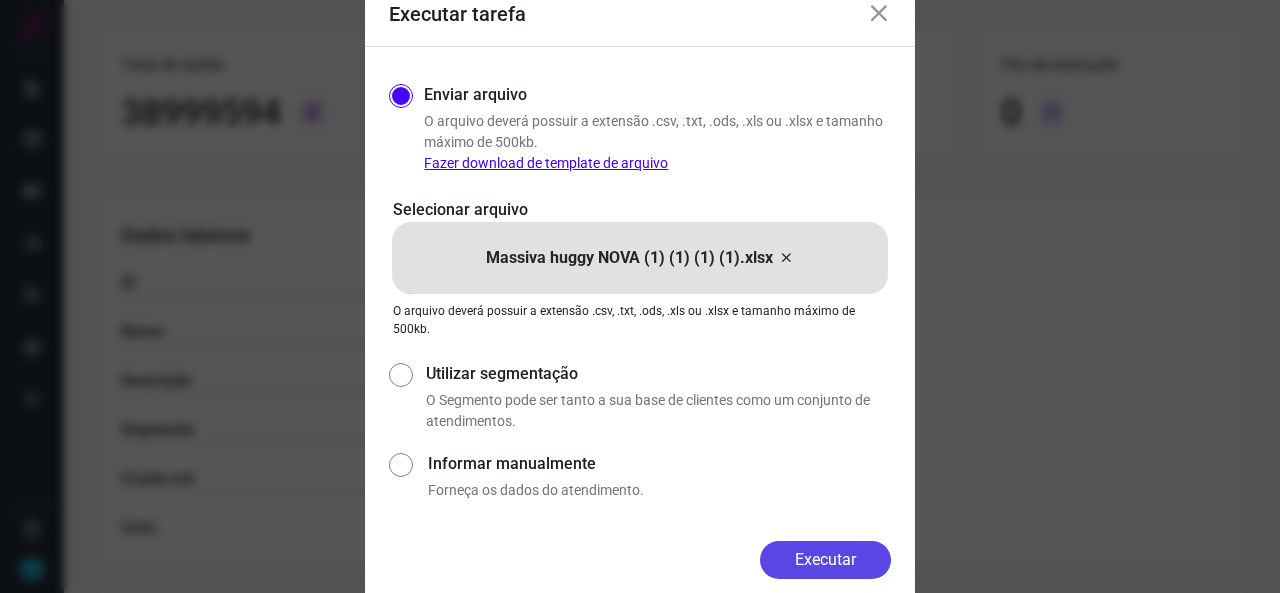 click on "Executar" at bounding box center [825, 560] 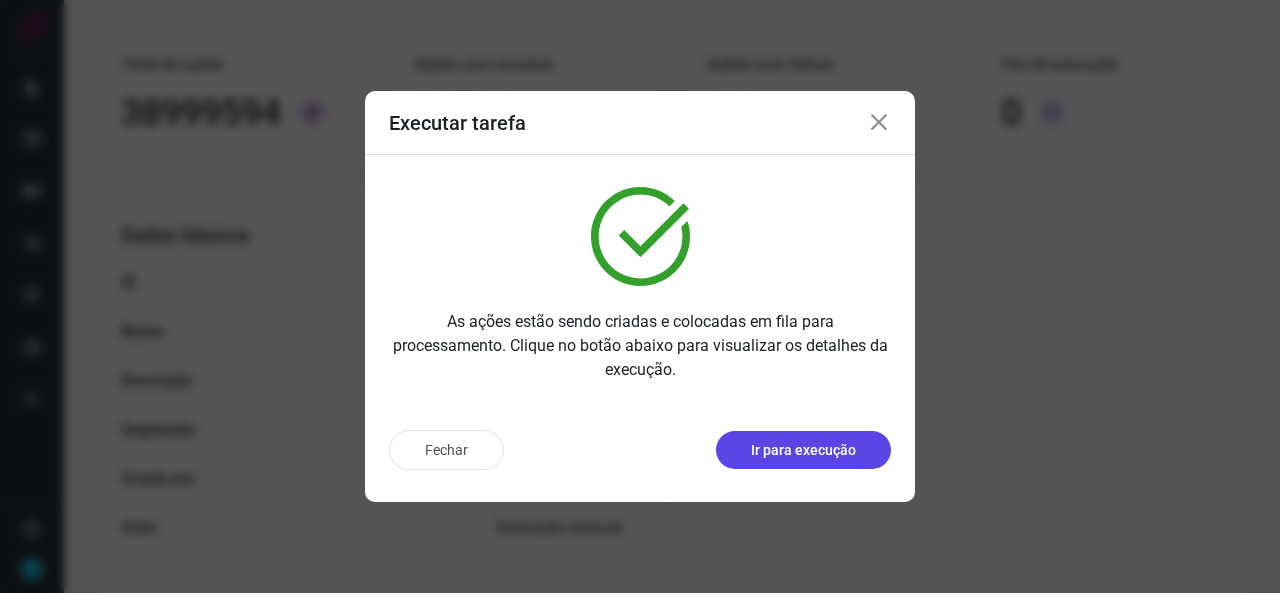 click on "Ir para execução" at bounding box center [803, 450] 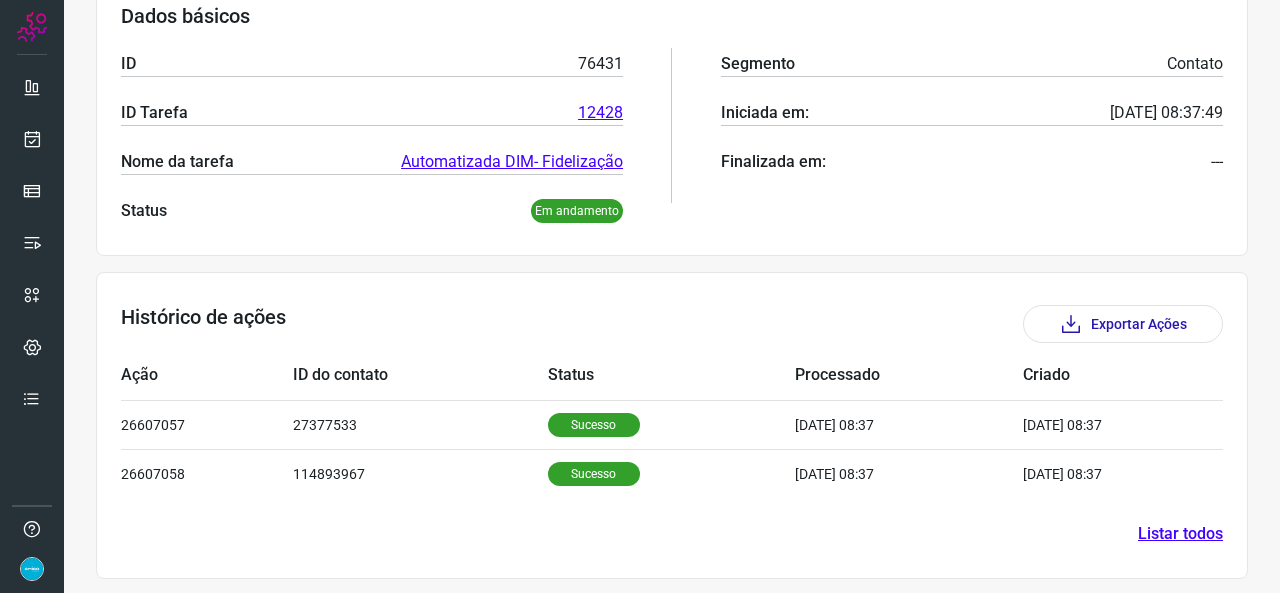 scroll, scrollTop: 327, scrollLeft: 0, axis: vertical 